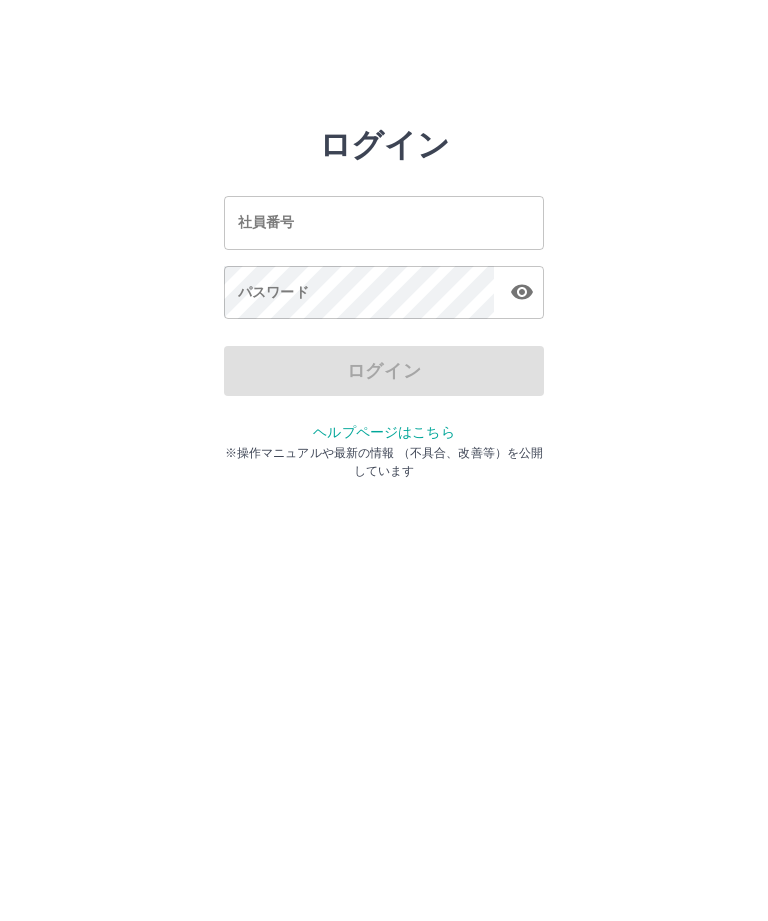 scroll, scrollTop: 0, scrollLeft: 0, axis: both 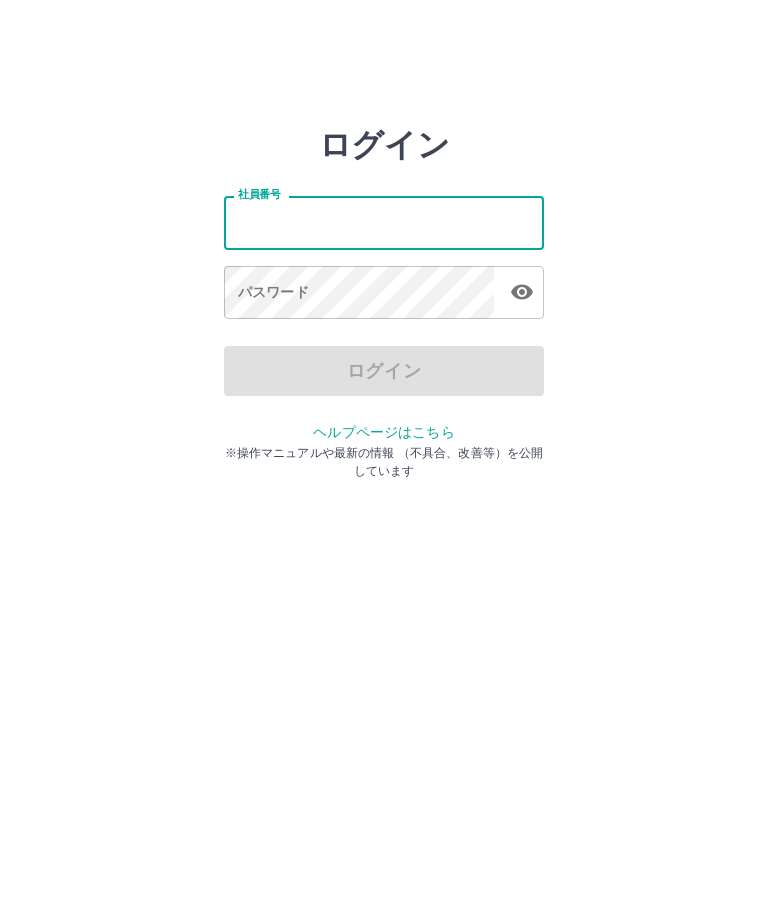 type on "*******" 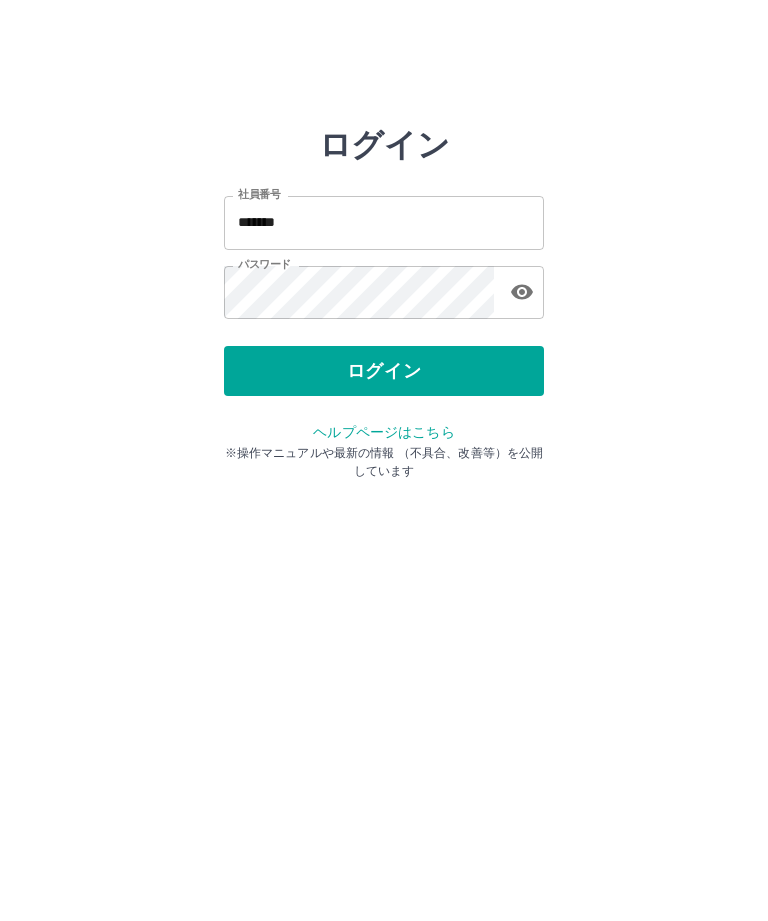 click on "ログイン" at bounding box center [384, 371] 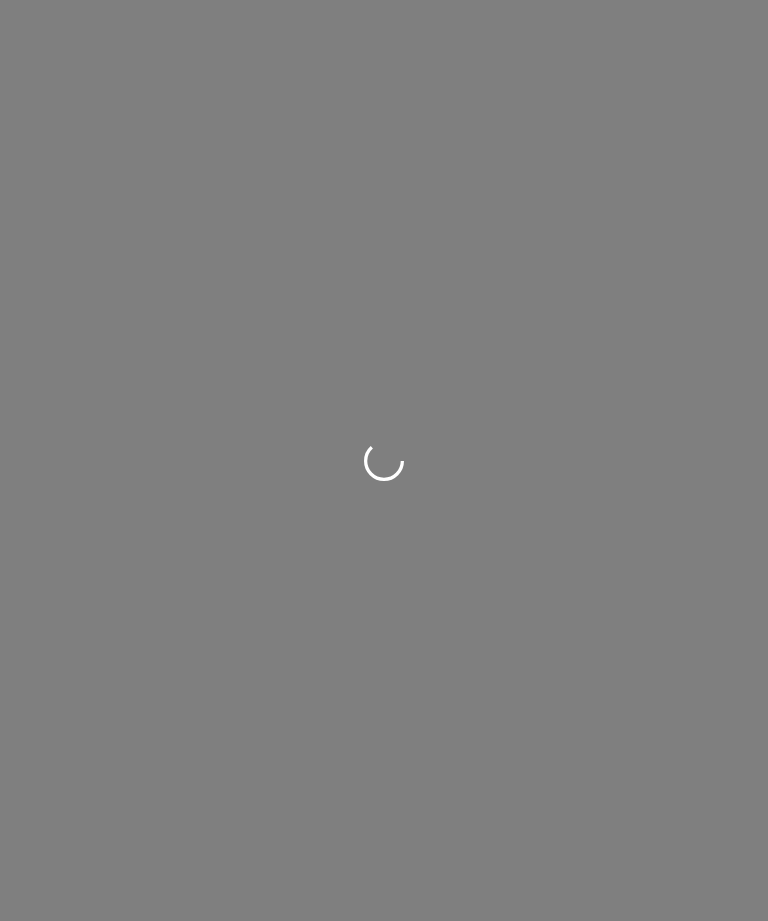 scroll, scrollTop: 0, scrollLeft: 0, axis: both 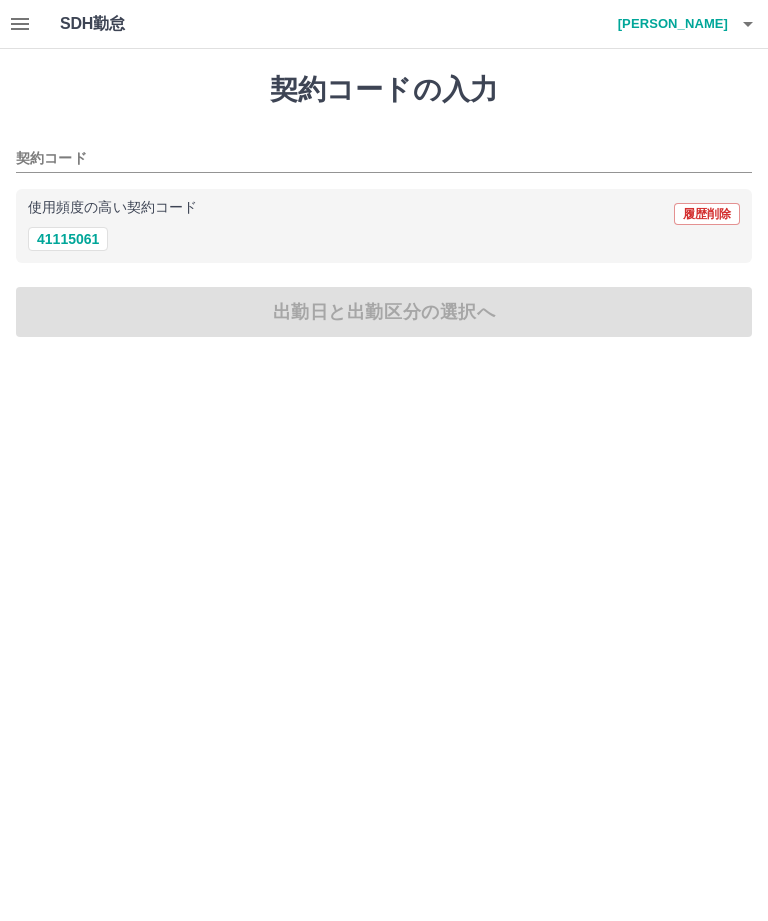 click on "41115061" at bounding box center [68, 239] 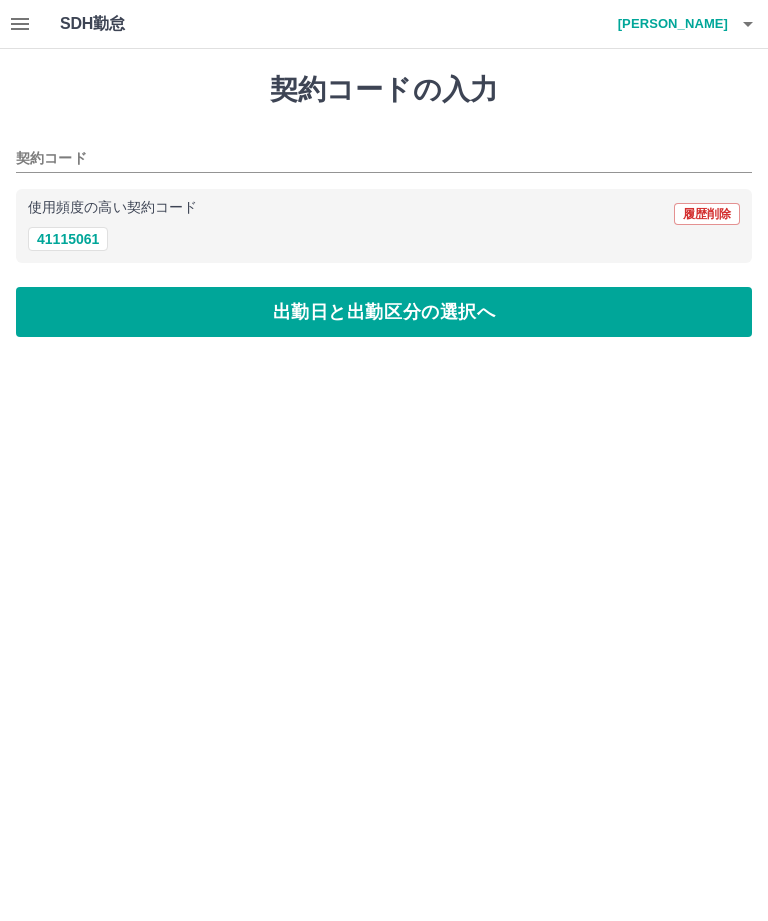 type on "********" 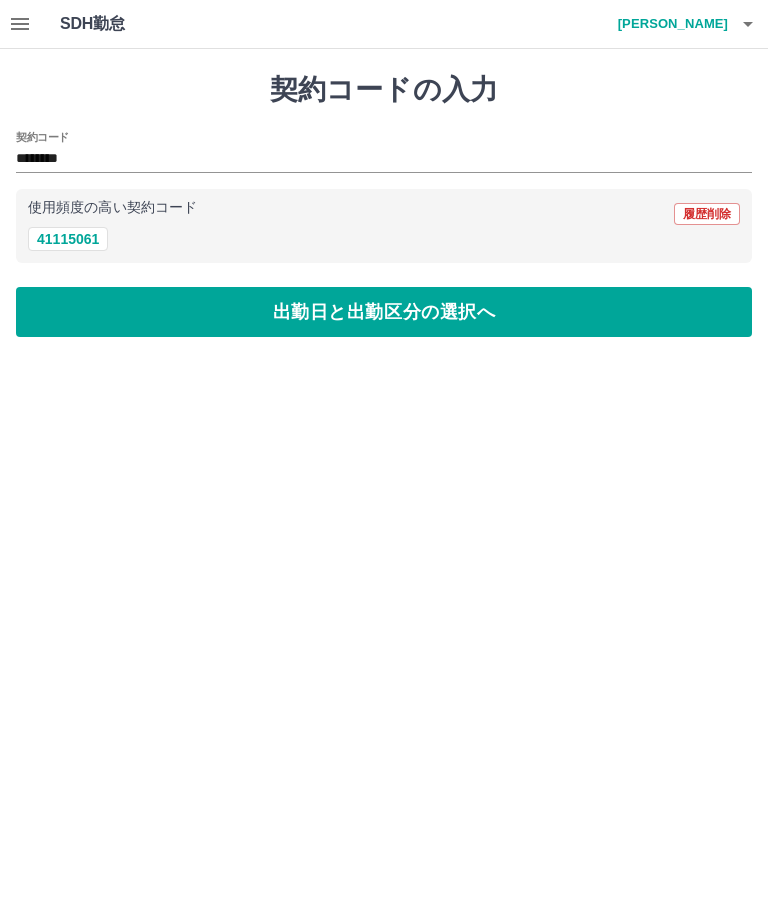 click on "出勤日と出勤区分の選択へ" at bounding box center [384, 312] 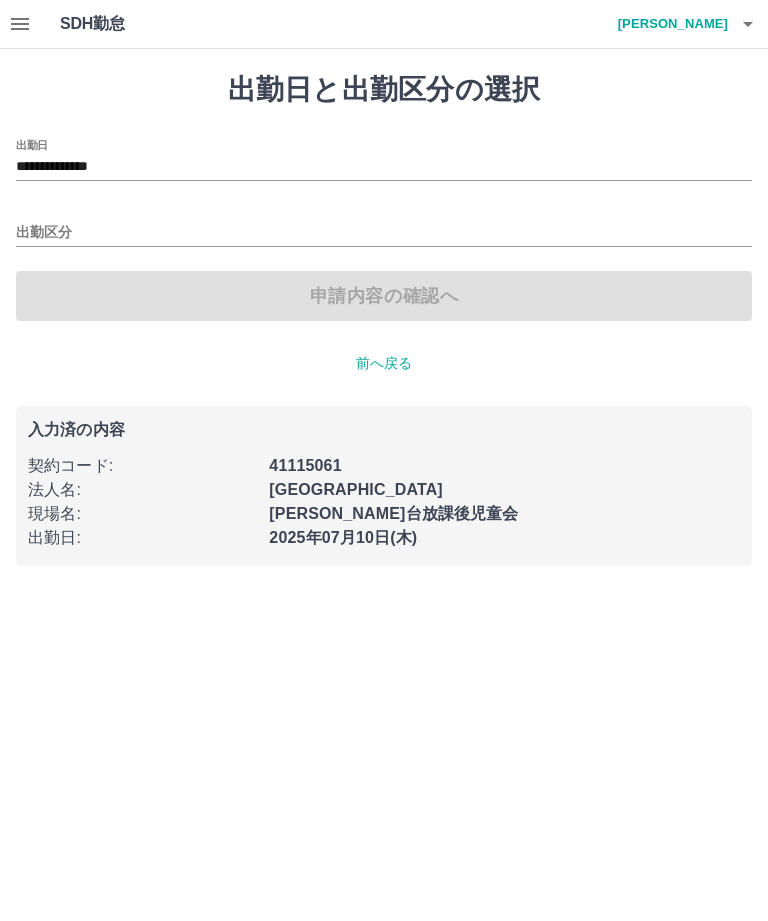 click on "**********" at bounding box center [384, 160] 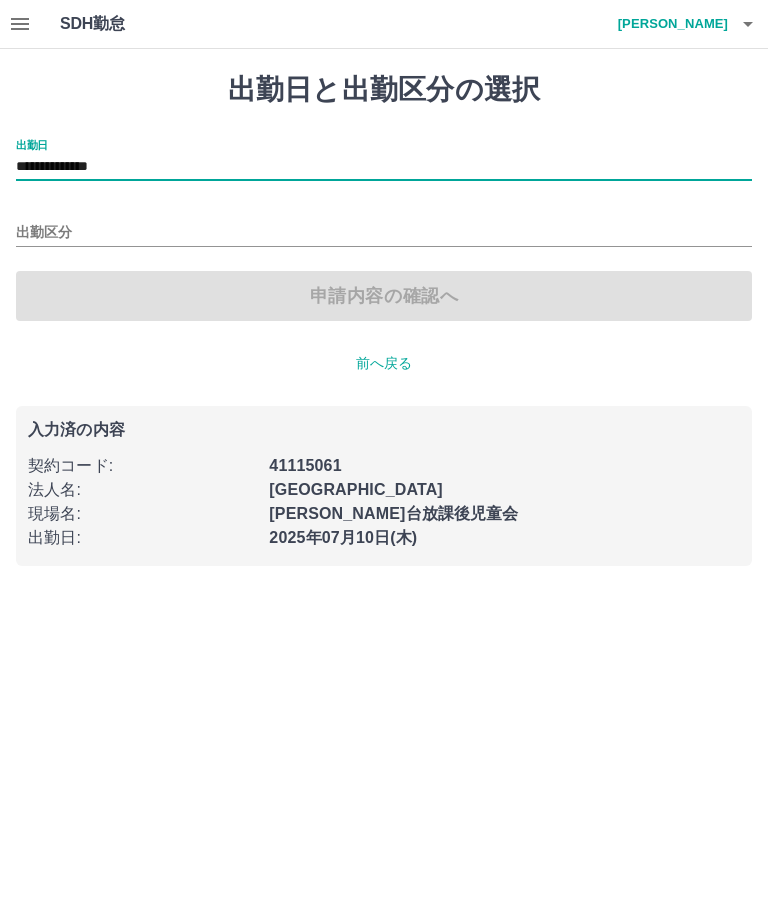 click on "**********" at bounding box center (384, 160) 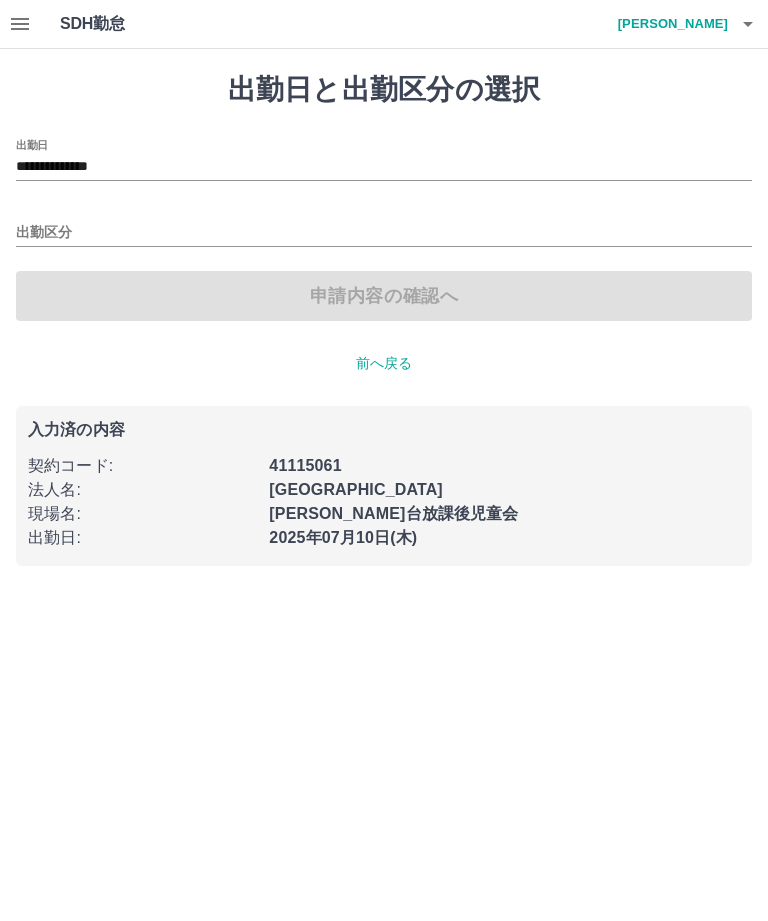 click on "**********" at bounding box center [384, 167] 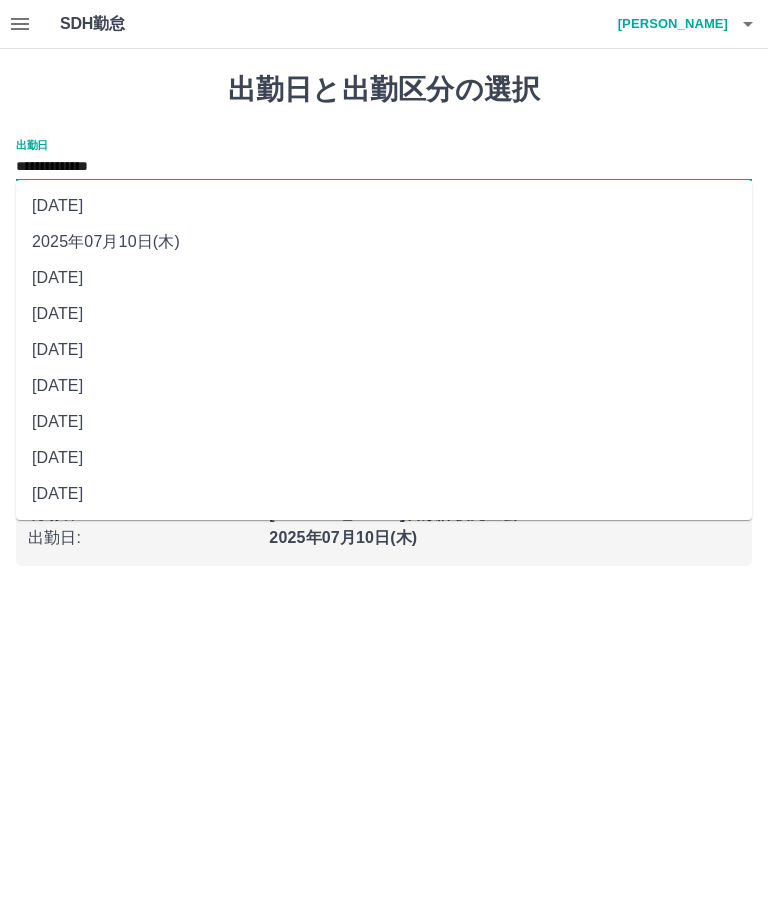 click on "2025年07月11日(金)" at bounding box center (384, 206) 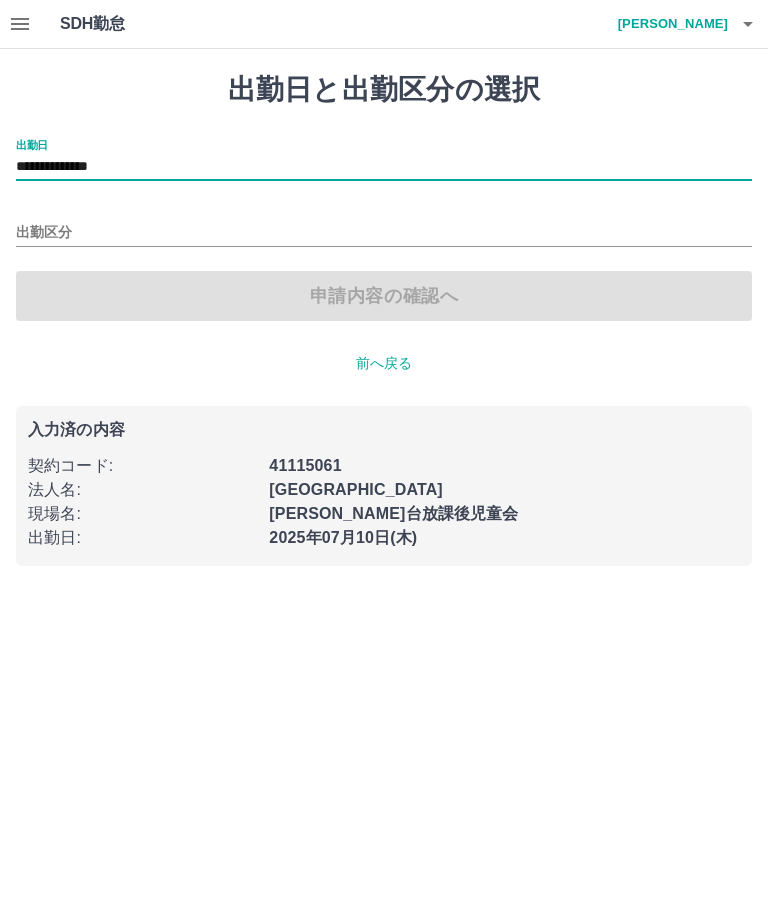click on "出勤区分" at bounding box center [384, 233] 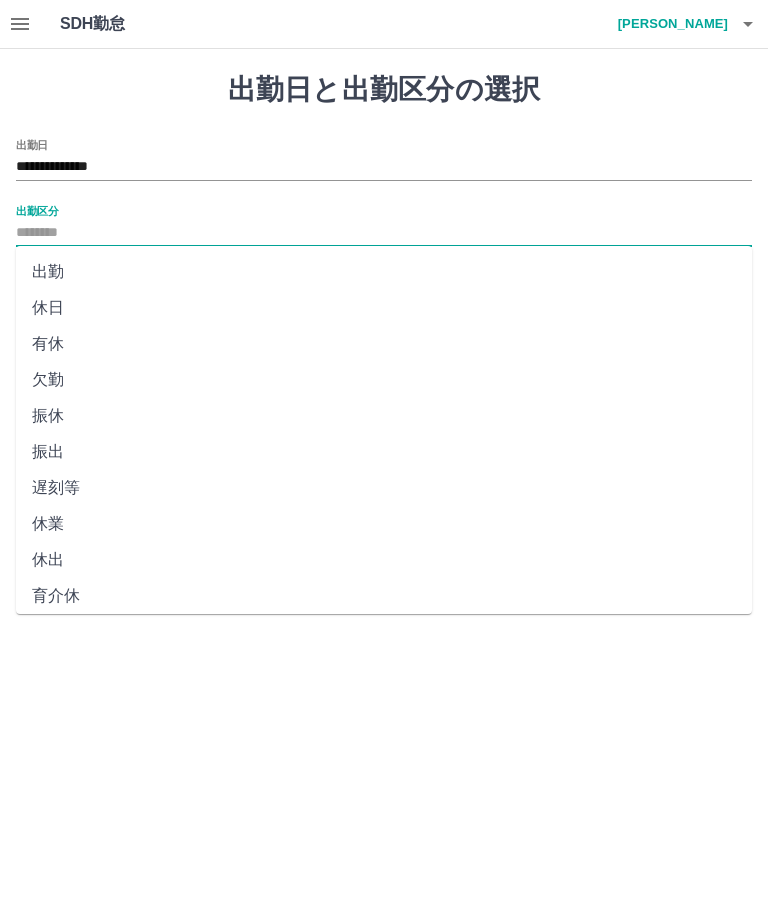 click on "有休" at bounding box center [384, 344] 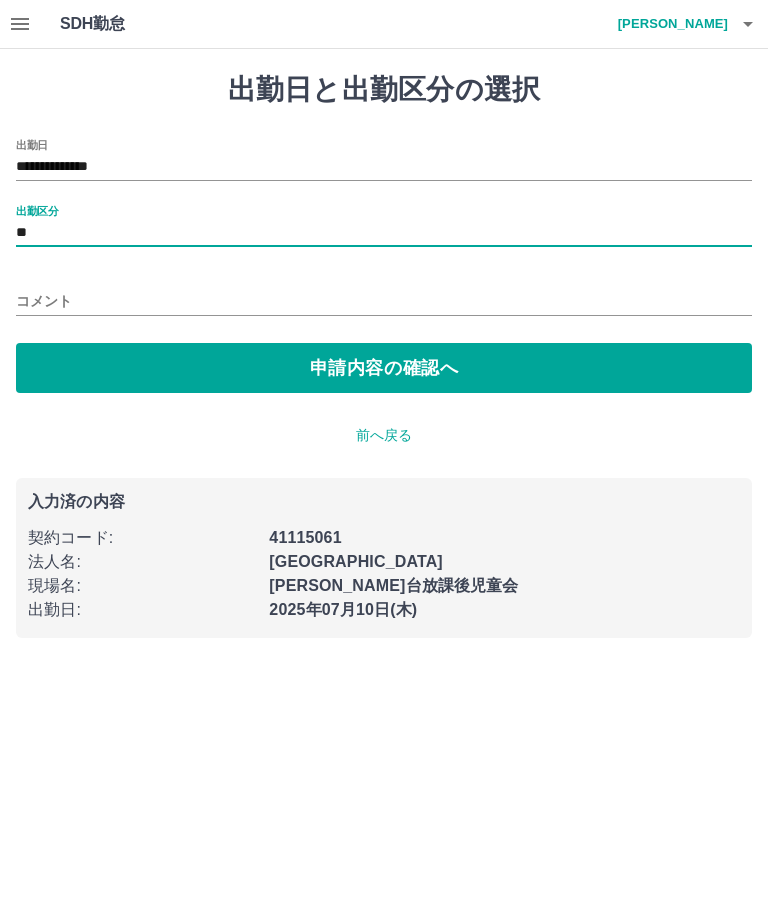 click on "申請内容の確認へ" at bounding box center (384, 368) 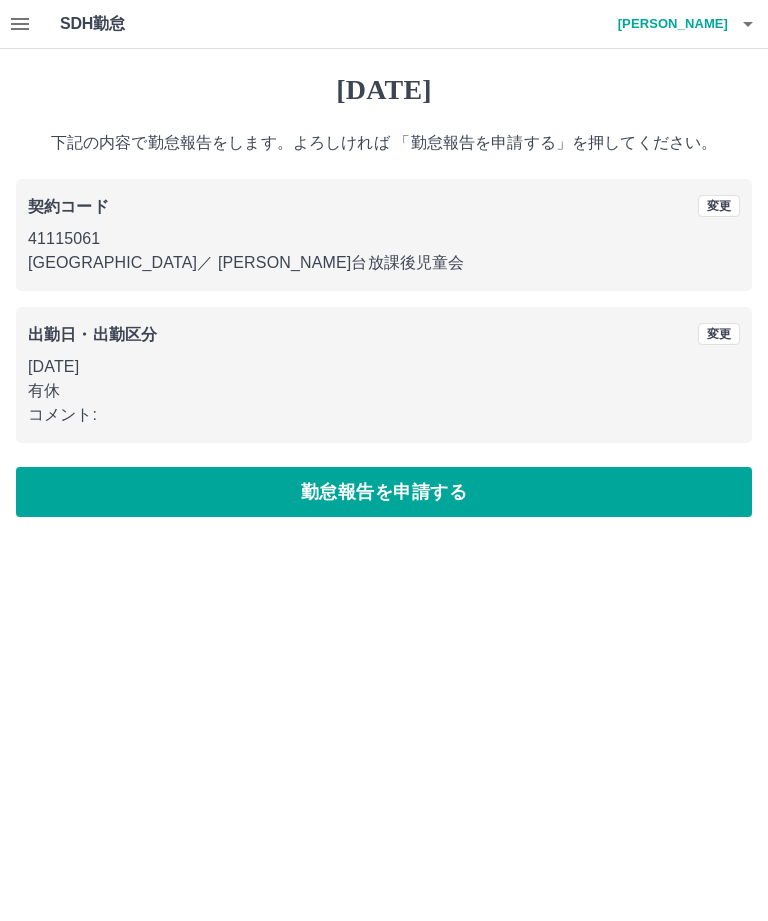 click on "勤怠報告を申請する" at bounding box center [384, 492] 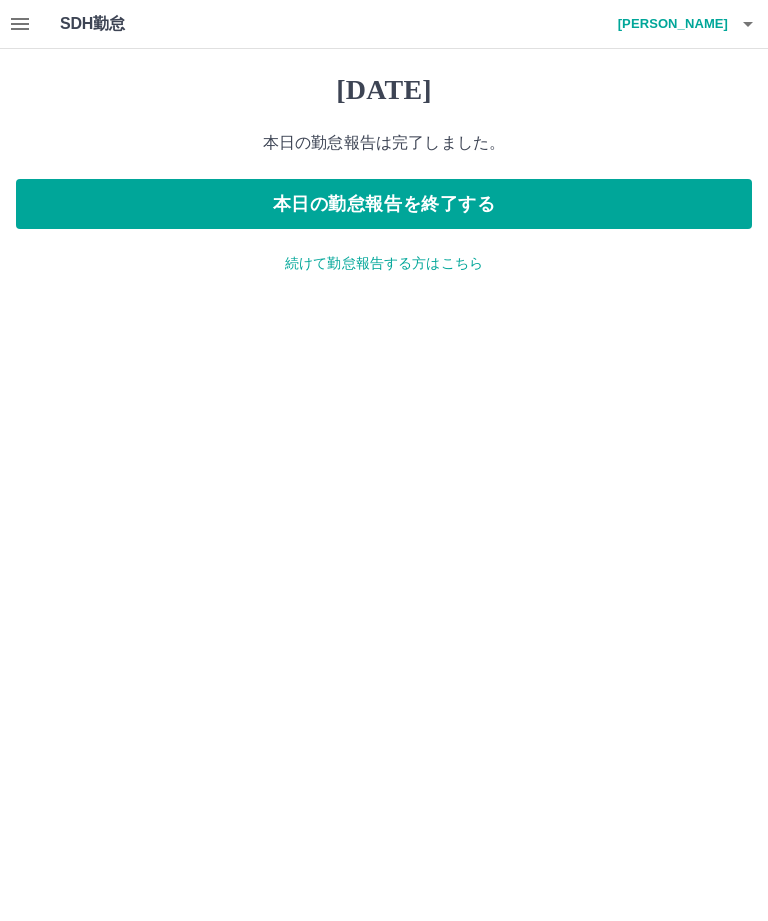 click on "本日の勤怠報告を終了する" at bounding box center [384, 204] 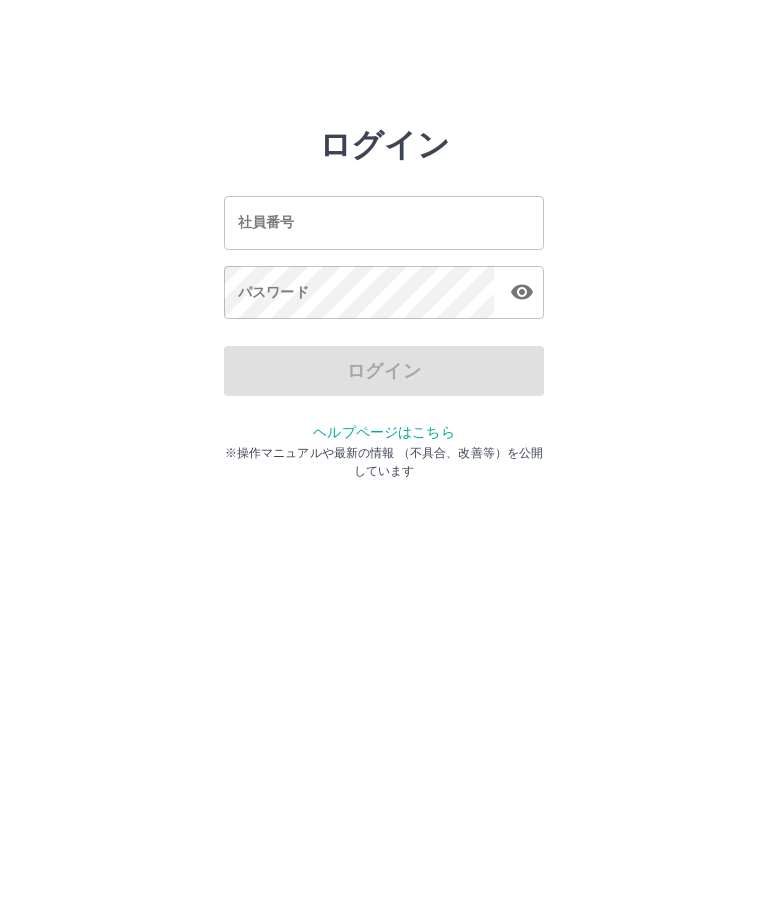 scroll, scrollTop: 0, scrollLeft: 0, axis: both 